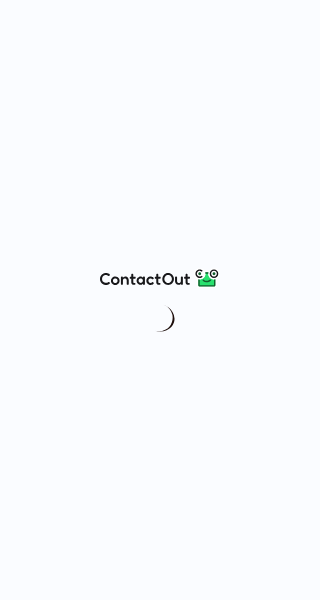 scroll, scrollTop: 0, scrollLeft: 0, axis: both 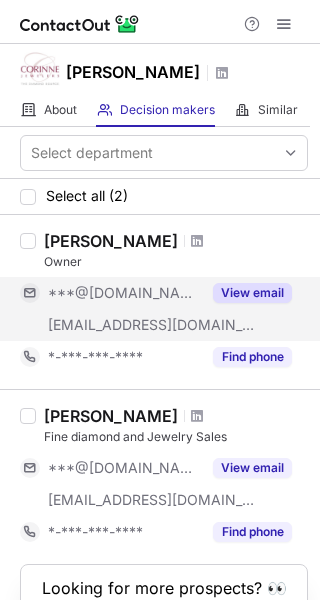 click on "View email" at bounding box center (252, 293) 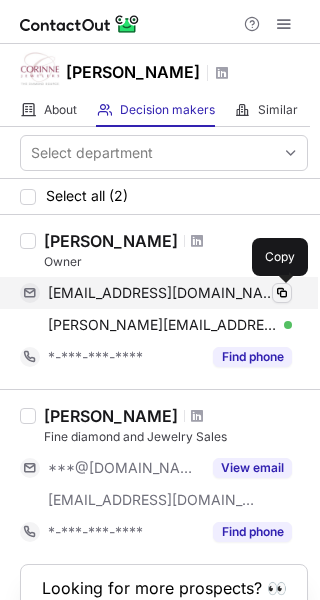 click at bounding box center (282, 293) 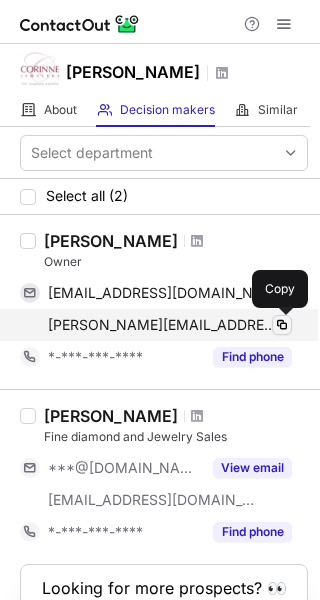 click at bounding box center (282, 325) 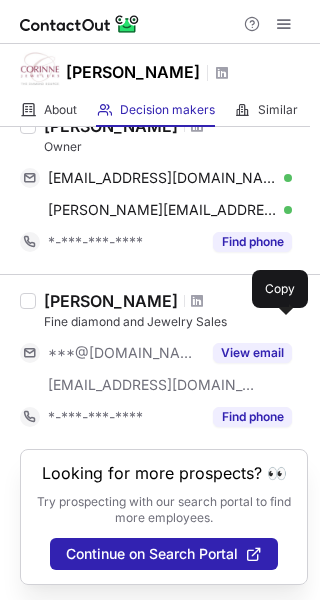 scroll, scrollTop: 116, scrollLeft: 0, axis: vertical 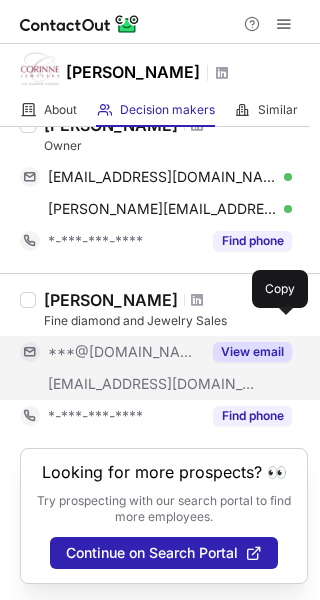 click on "View email" at bounding box center [252, 352] 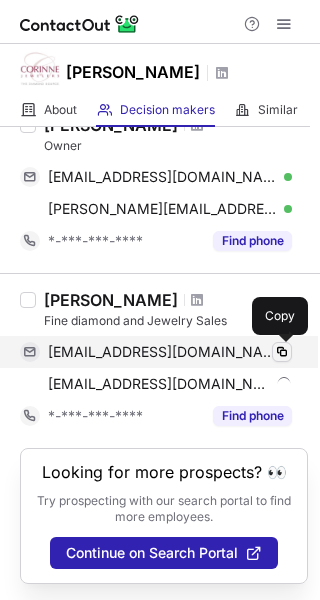 click at bounding box center (282, 352) 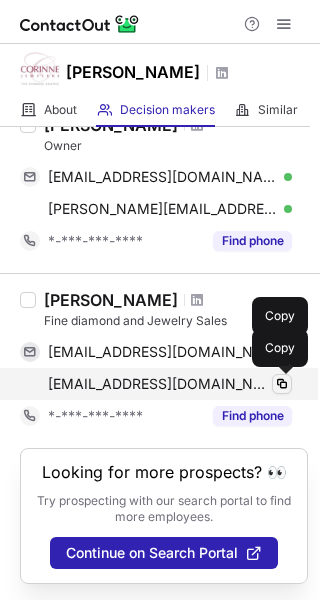 click at bounding box center (282, 384) 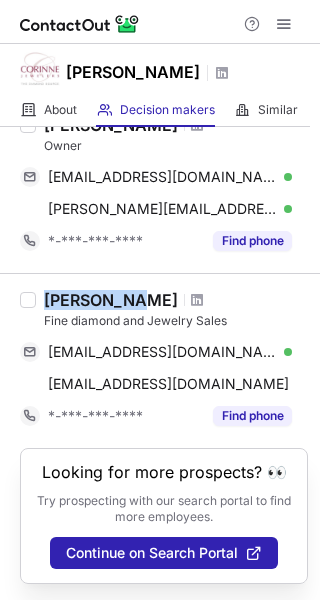drag, startPoint x: 48, startPoint y: 298, endPoint x: 128, endPoint y: 299, distance: 80.00625 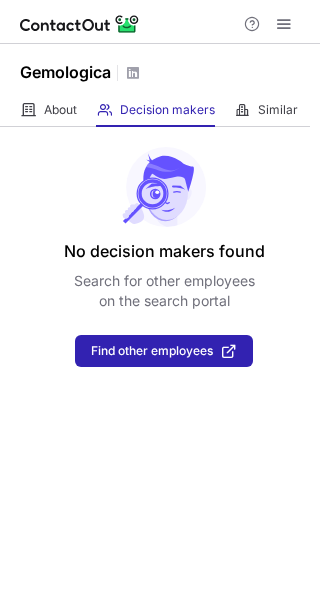 scroll, scrollTop: 0, scrollLeft: 0, axis: both 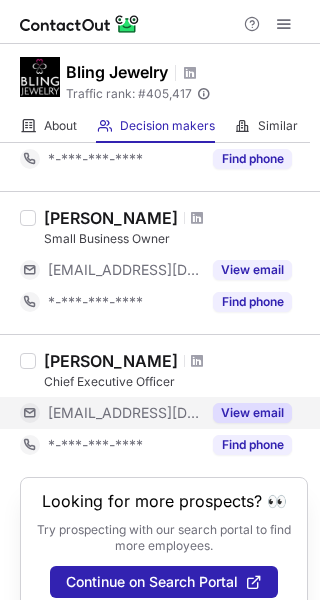 click on "View email" at bounding box center (252, 413) 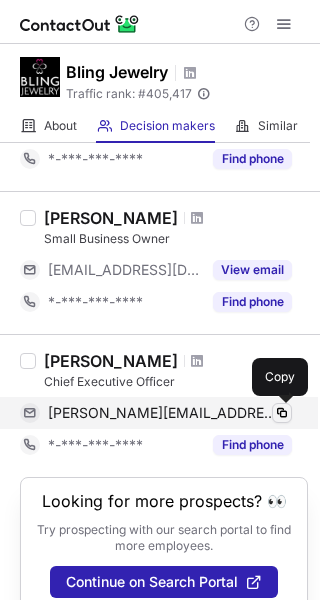 click at bounding box center [282, 413] 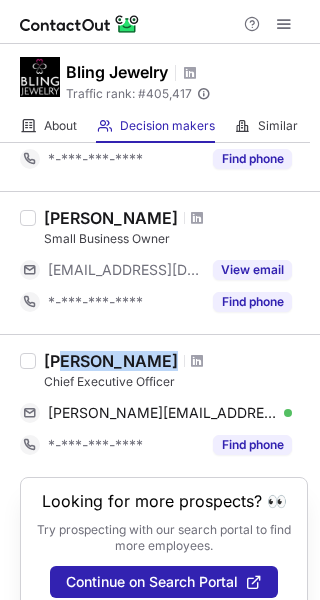 drag, startPoint x: 100, startPoint y: 362, endPoint x: 57, endPoint y: 362, distance: 43 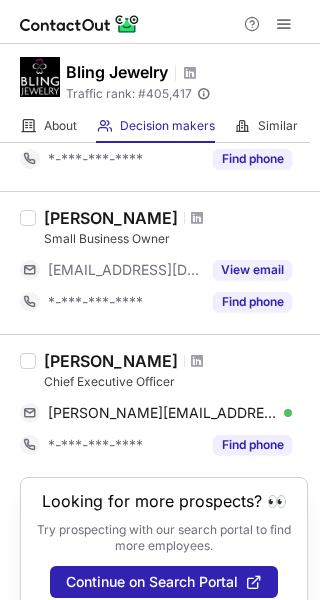click on "Li  Chen" at bounding box center [111, 361] 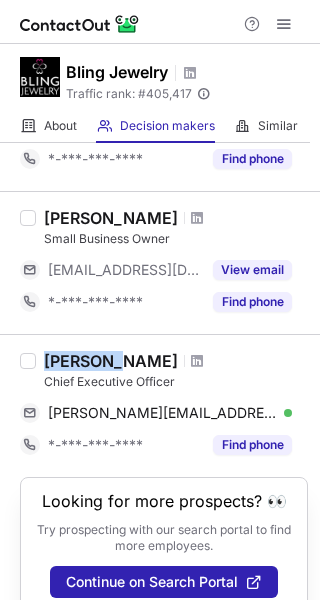 drag, startPoint x: 43, startPoint y: 362, endPoint x: 99, endPoint y: 362, distance: 56 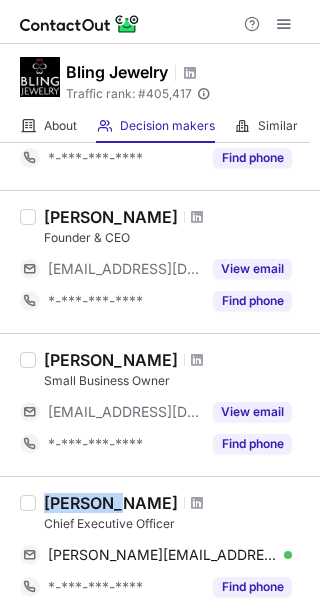 scroll, scrollTop: 300, scrollLeft: 0, axis: vertical 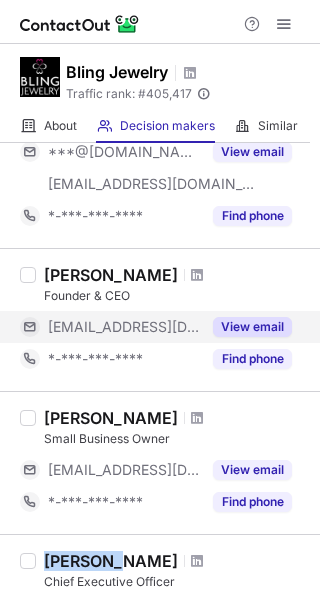click on "View email" at bounding box center [252, 327] 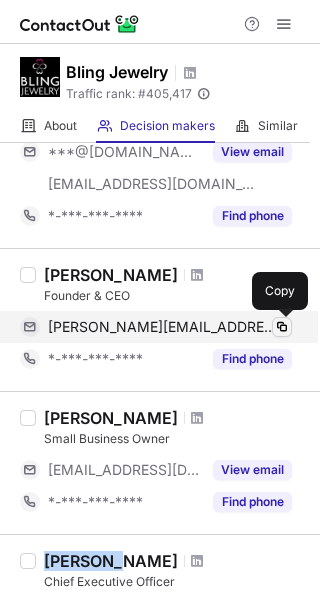 click at bounding box center (282, 327) 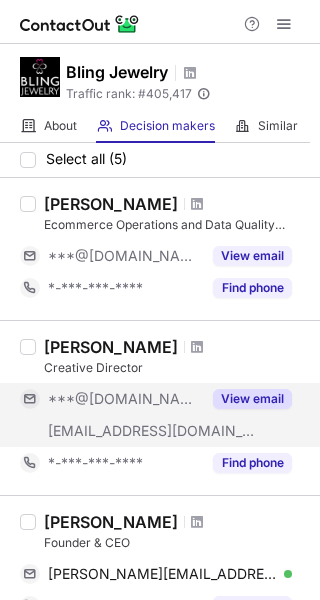 scroll, scrollTop: 0, scrollLeft: 0, axis: both 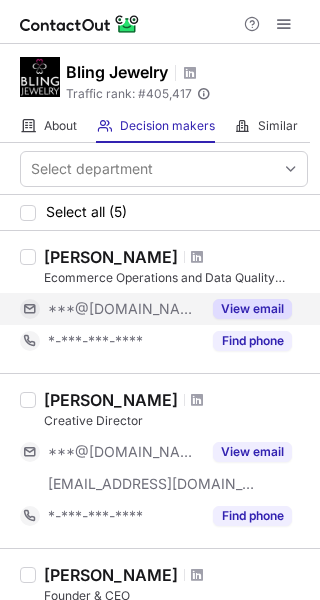 click on "View email" at bounding box center (252, 309) 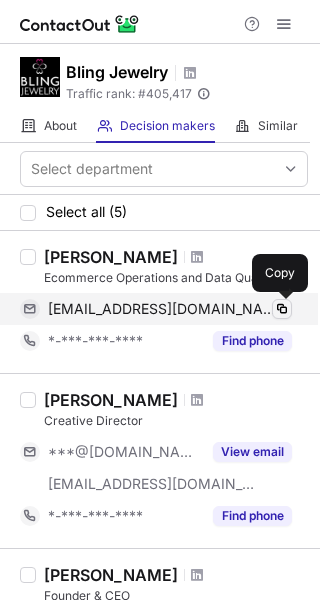 click at bounding box center [282, 309] 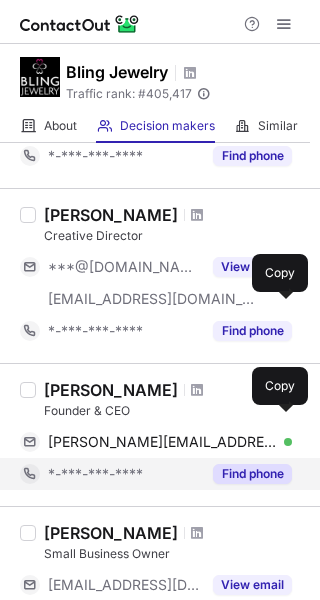 scroll, scrollTop: 200, scrollLeft: 0, axis: vertical 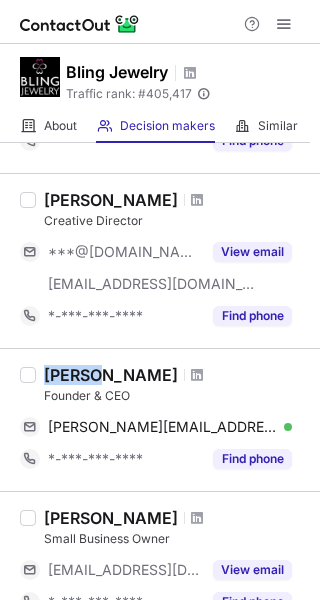 drag, startPoint x: 91, startPoint y: 381, endPoint x: 9, endPoint y: 390, distance: 82.492424 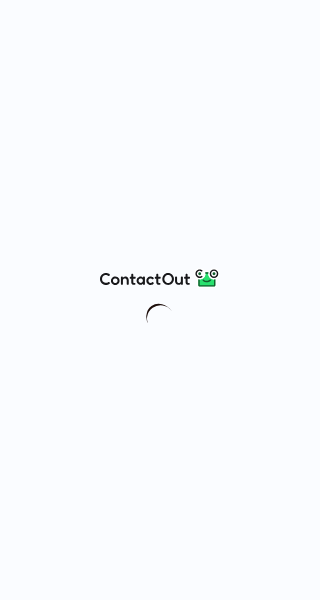 scroll, scrollTop: 0, scrollLeft: 0, axis: both 